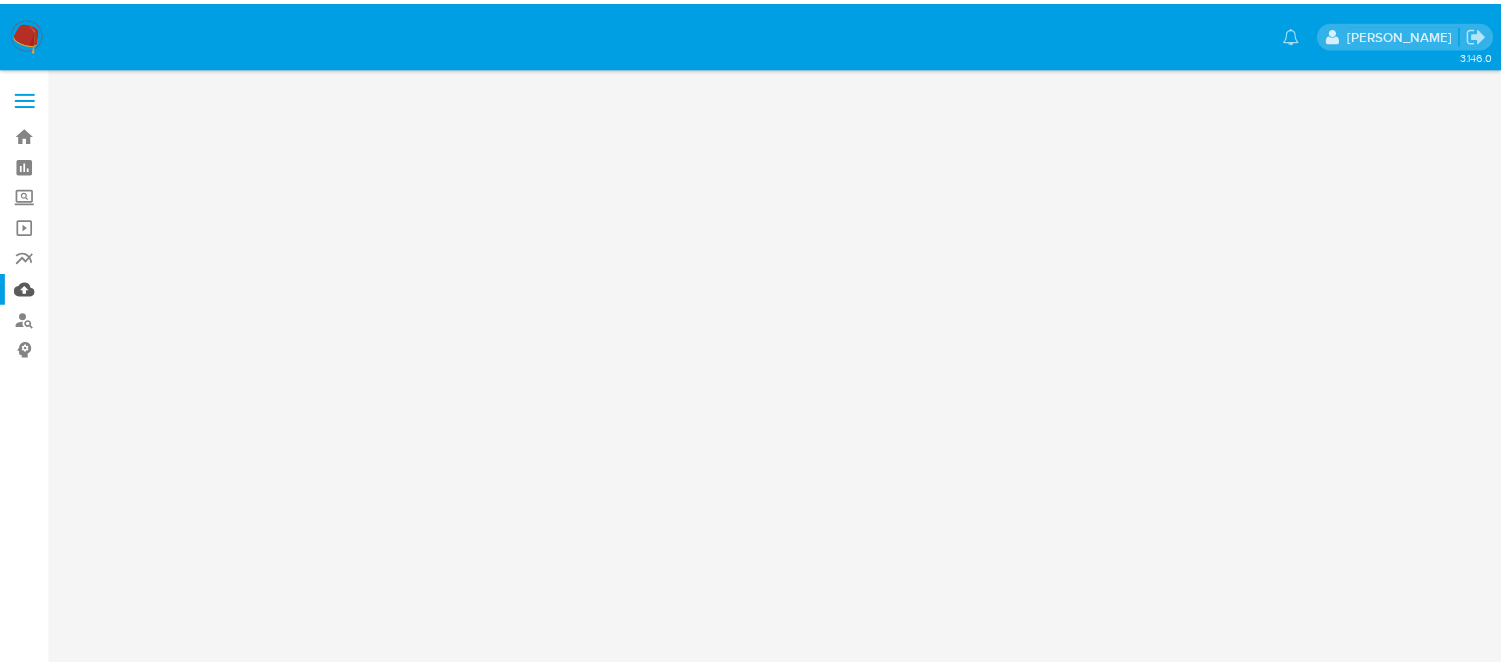 scroll, scrollTop: 0, scrollLeft: 0, axis: both 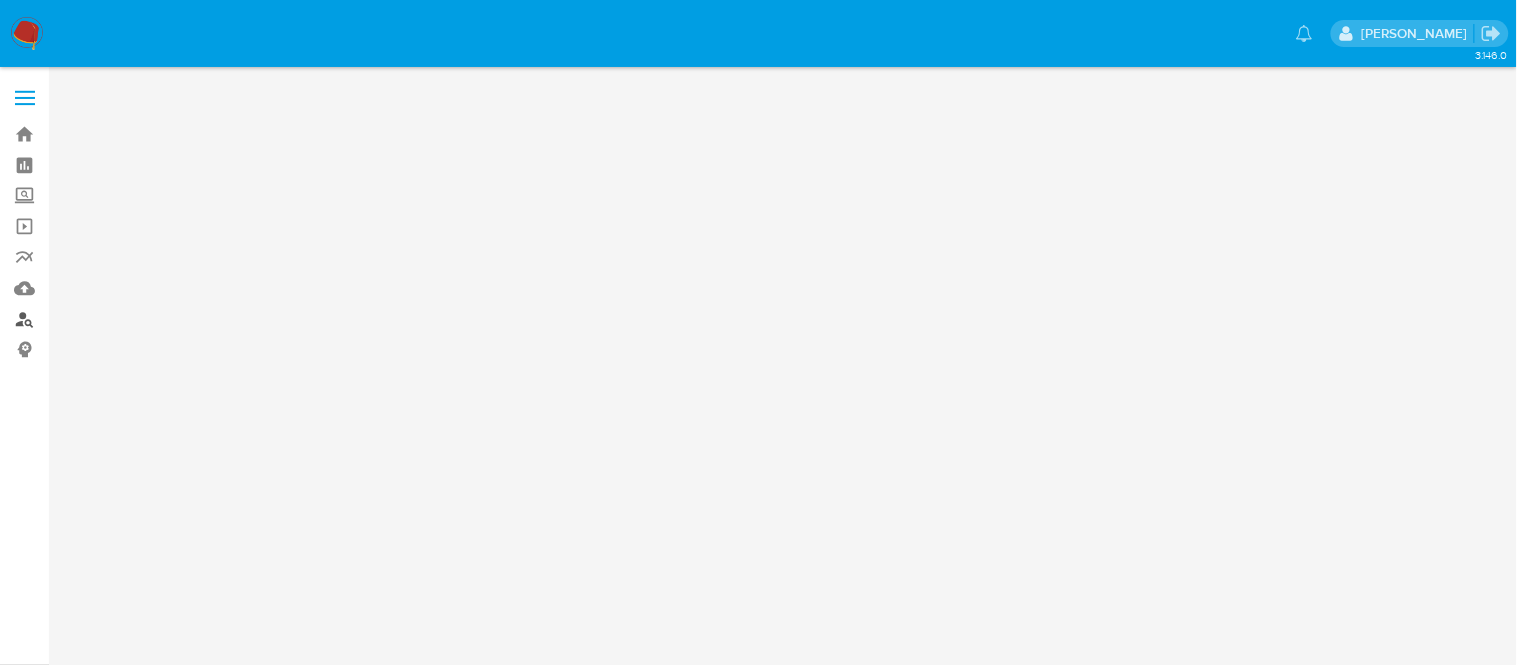 click on "Bandeja Painel Screening Pesquisa em Listas Watchlist Ferramentas Operações em massa relatórios Mulan Localizador de pessoas Consolidado 3.146.0" at bounding box center (758, 332) 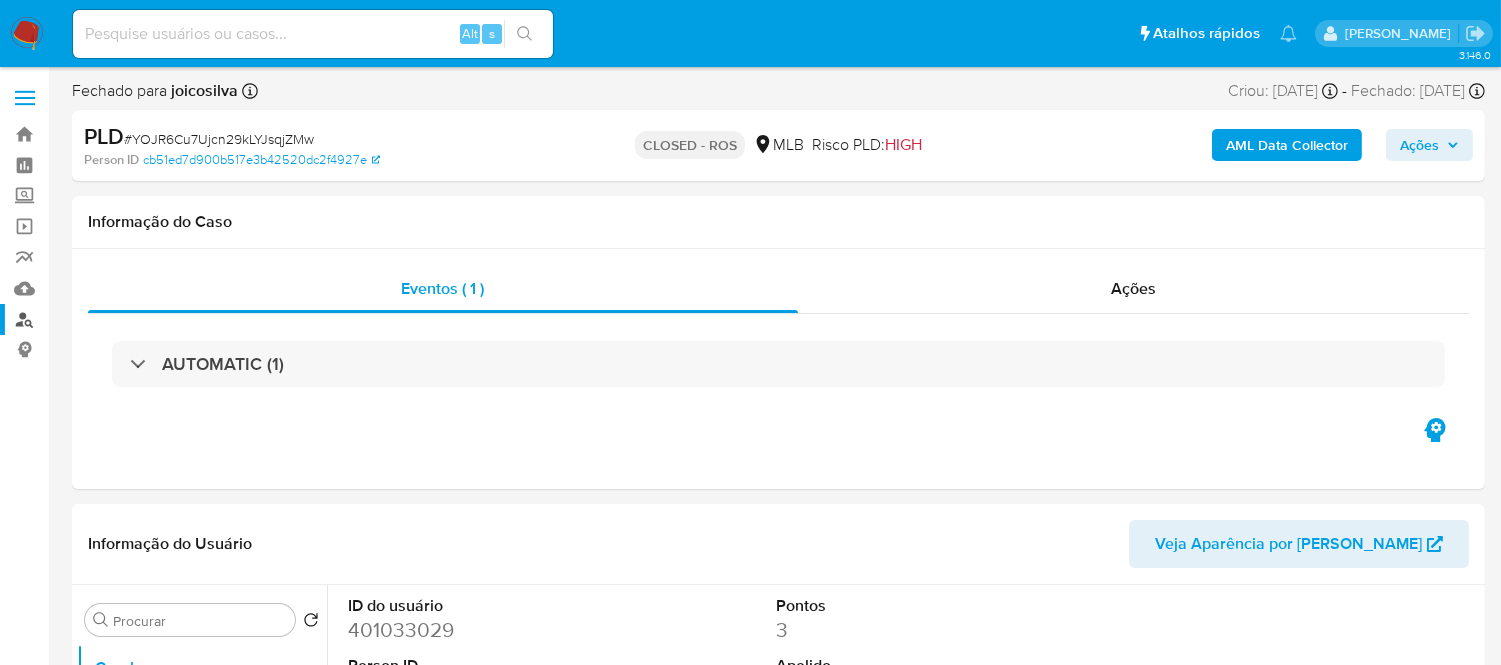 click on "Localizador de pessoas" at bounding box center (119, 319) 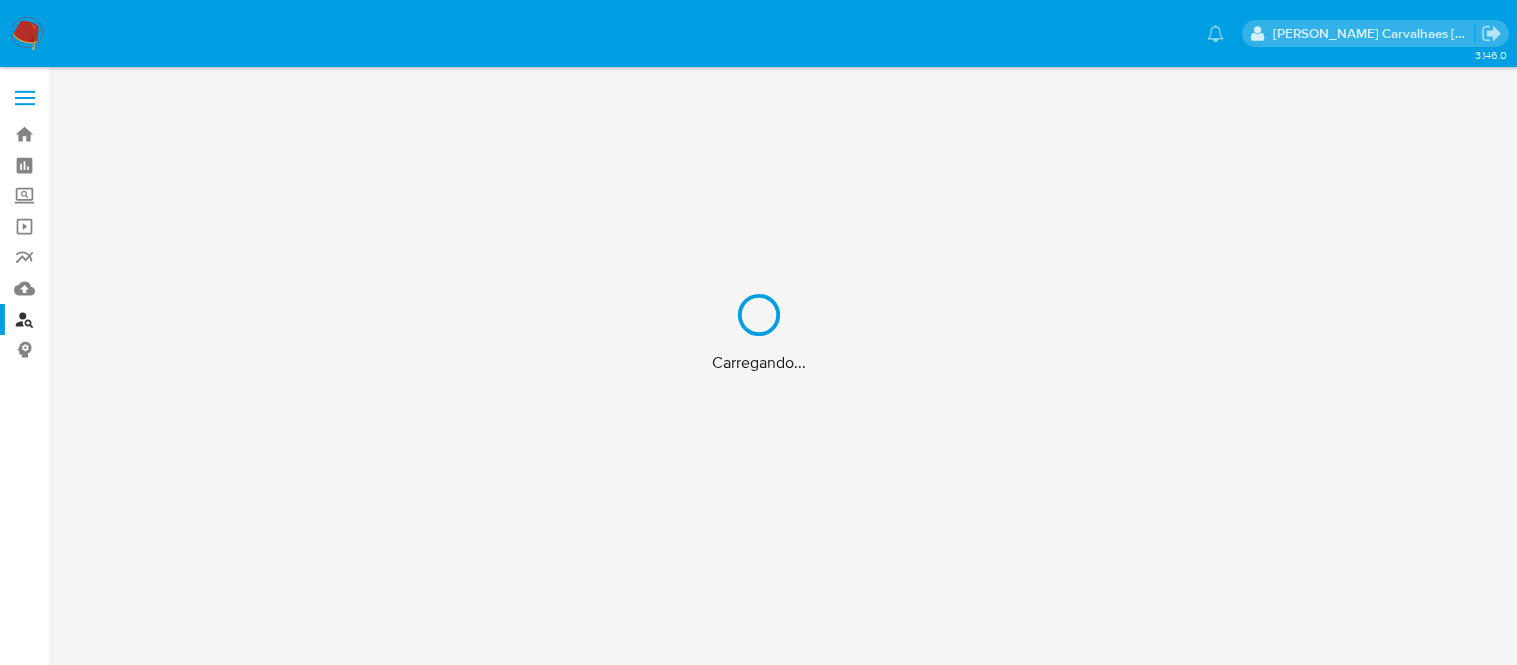 scroll, scrollTop: 0, scrollLeft: 0, axis: both 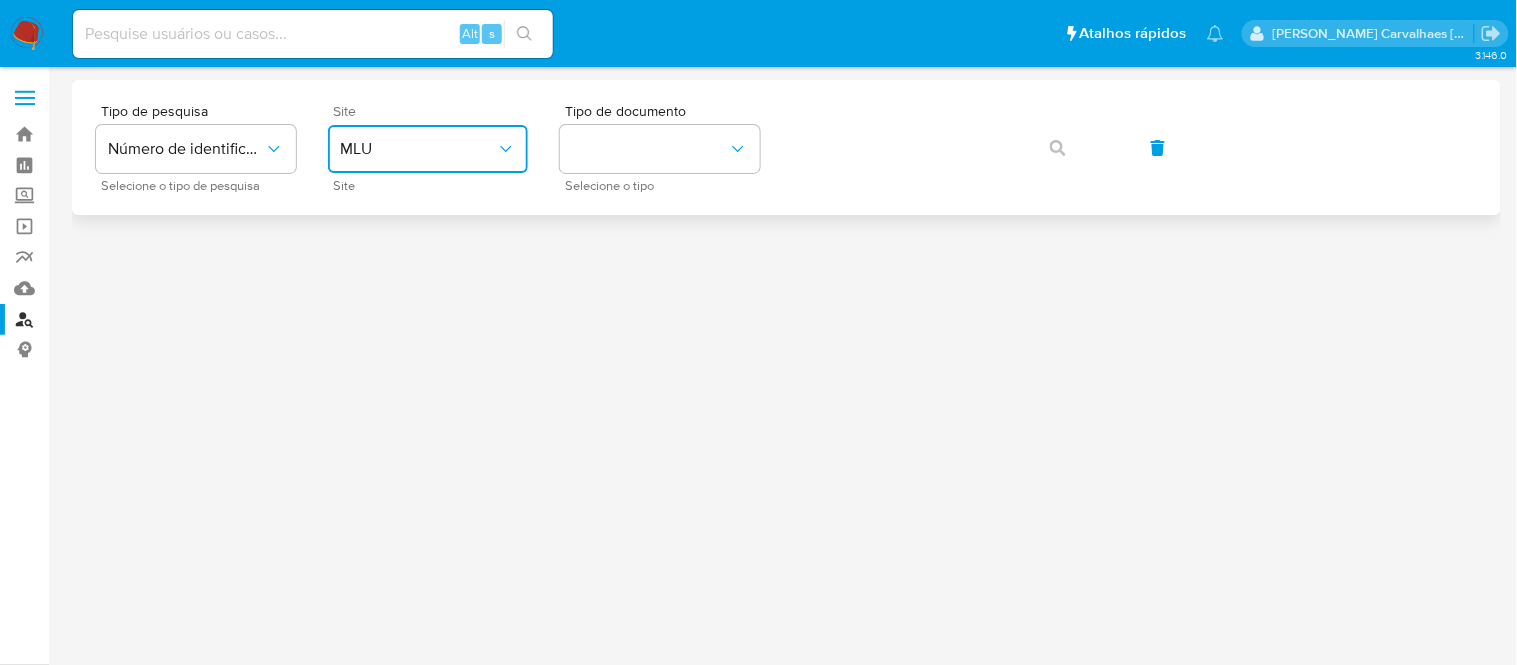 click on "MLU" at bounding box center [418, 149] 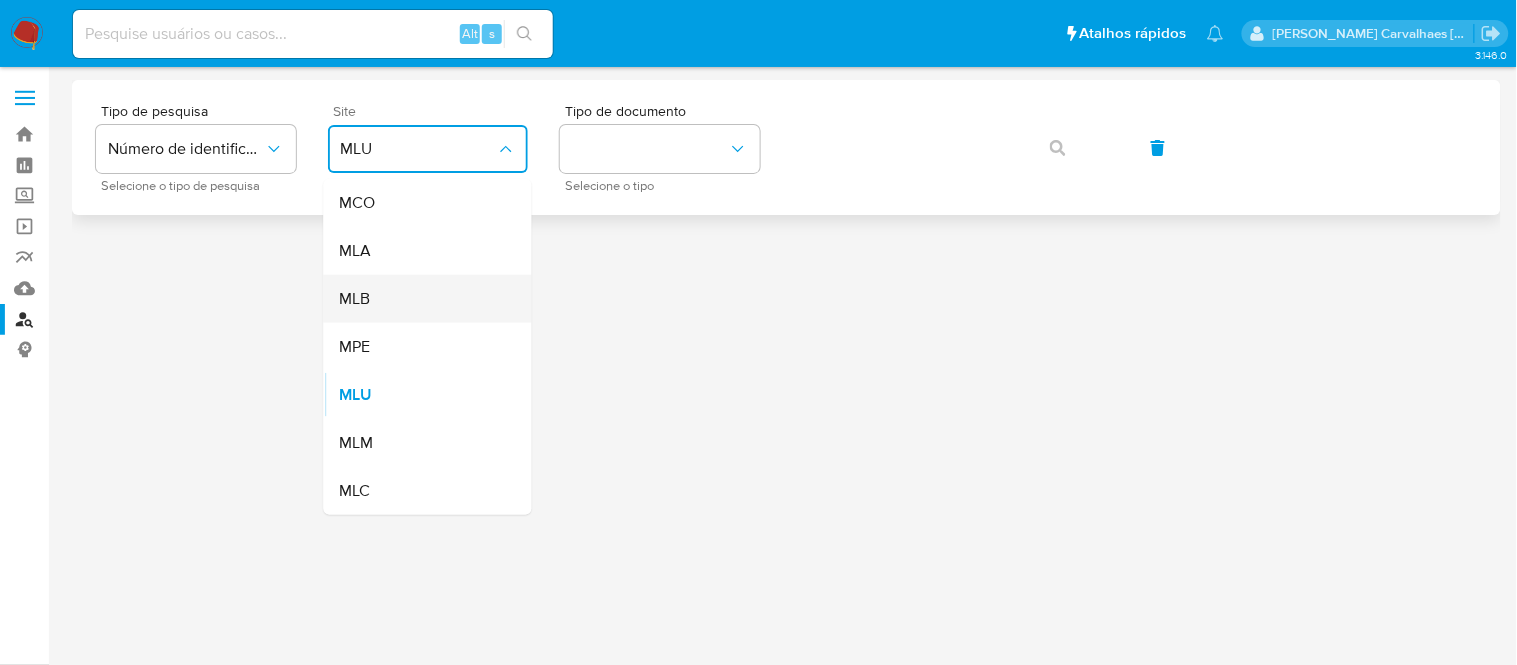 click on "MLB" at bounding box center [422, 299] 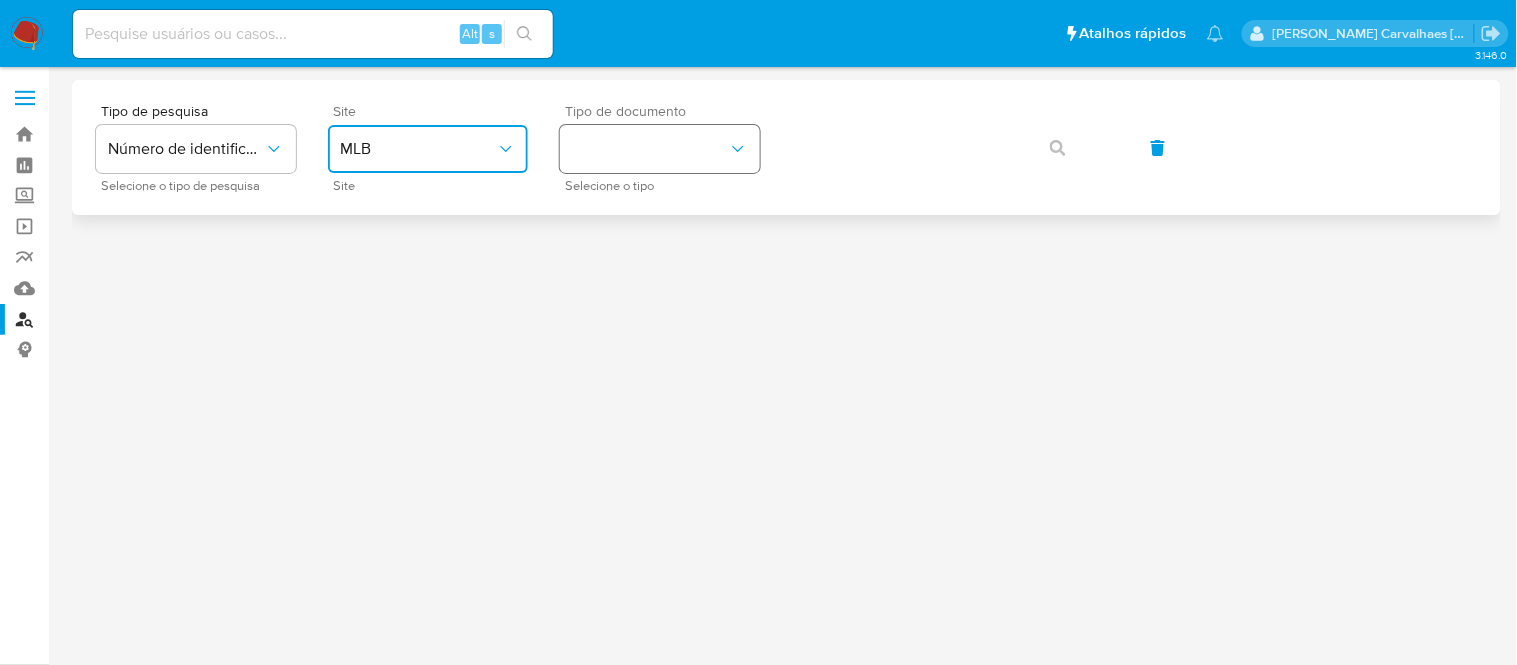 click at bounding box center [660, 149] 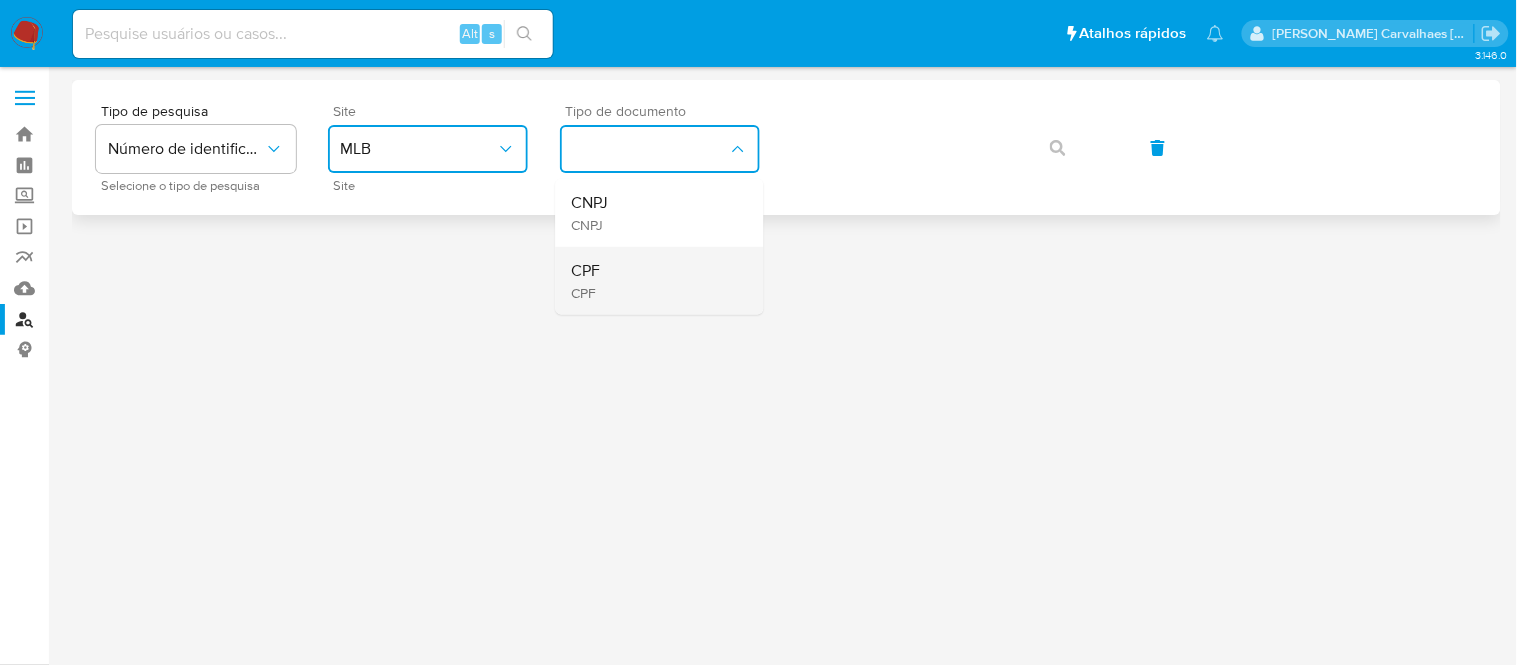 click on "CPF CPF" at bounding box center (654, 281) 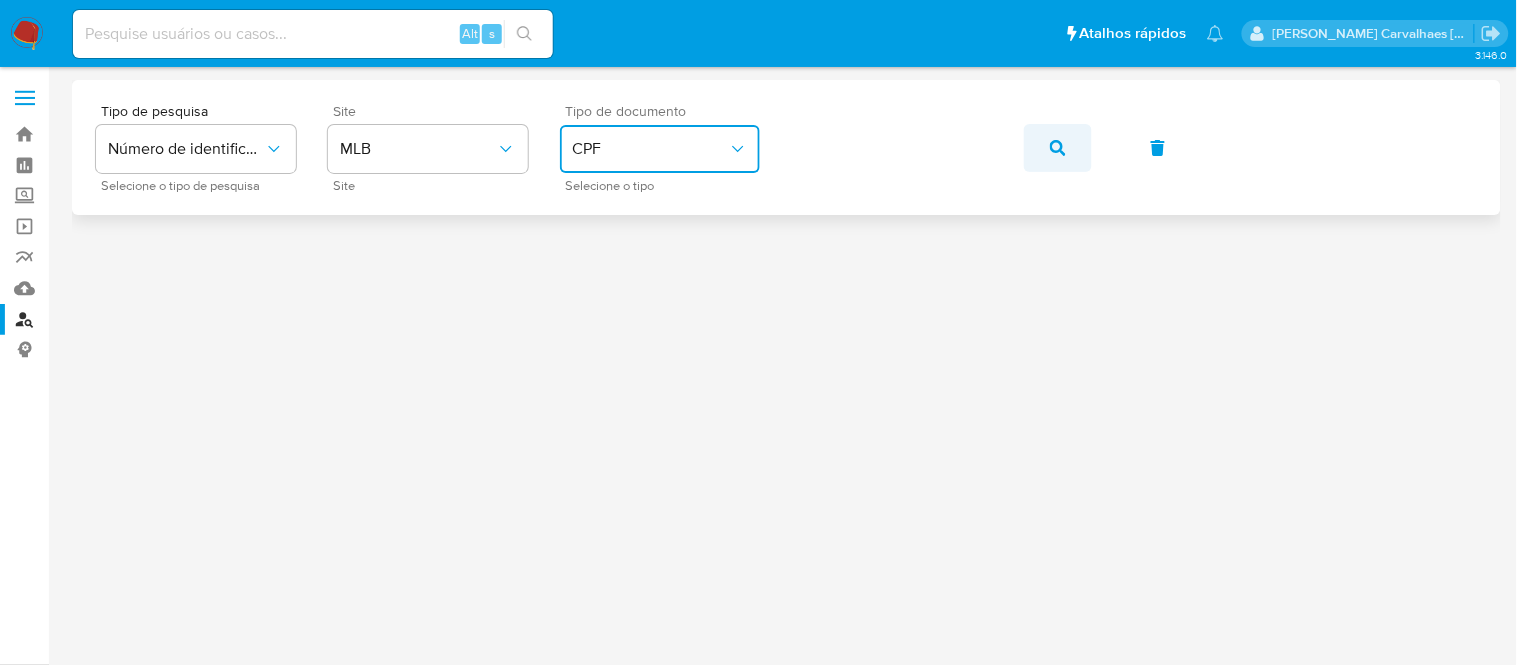 click at bounding box center [1058, 148] 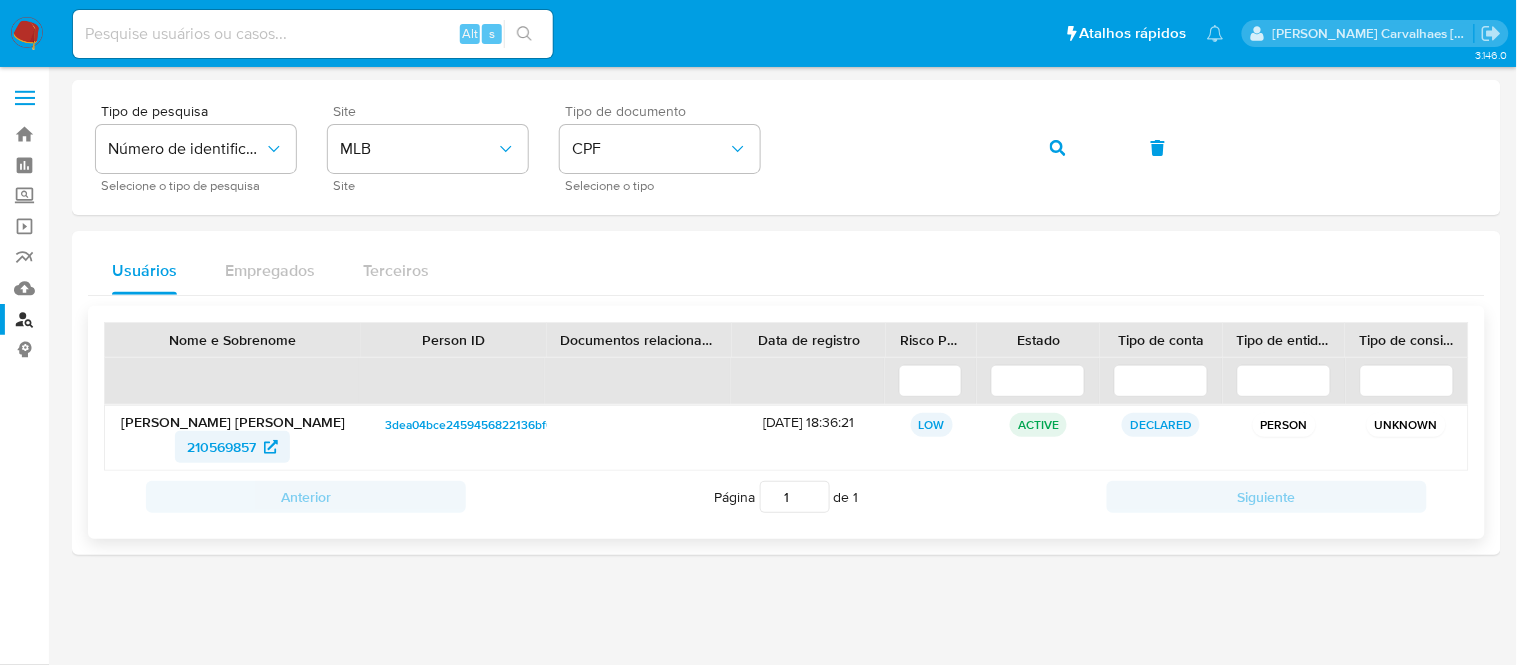 click on "210569857" at bounding box center (221, 447) 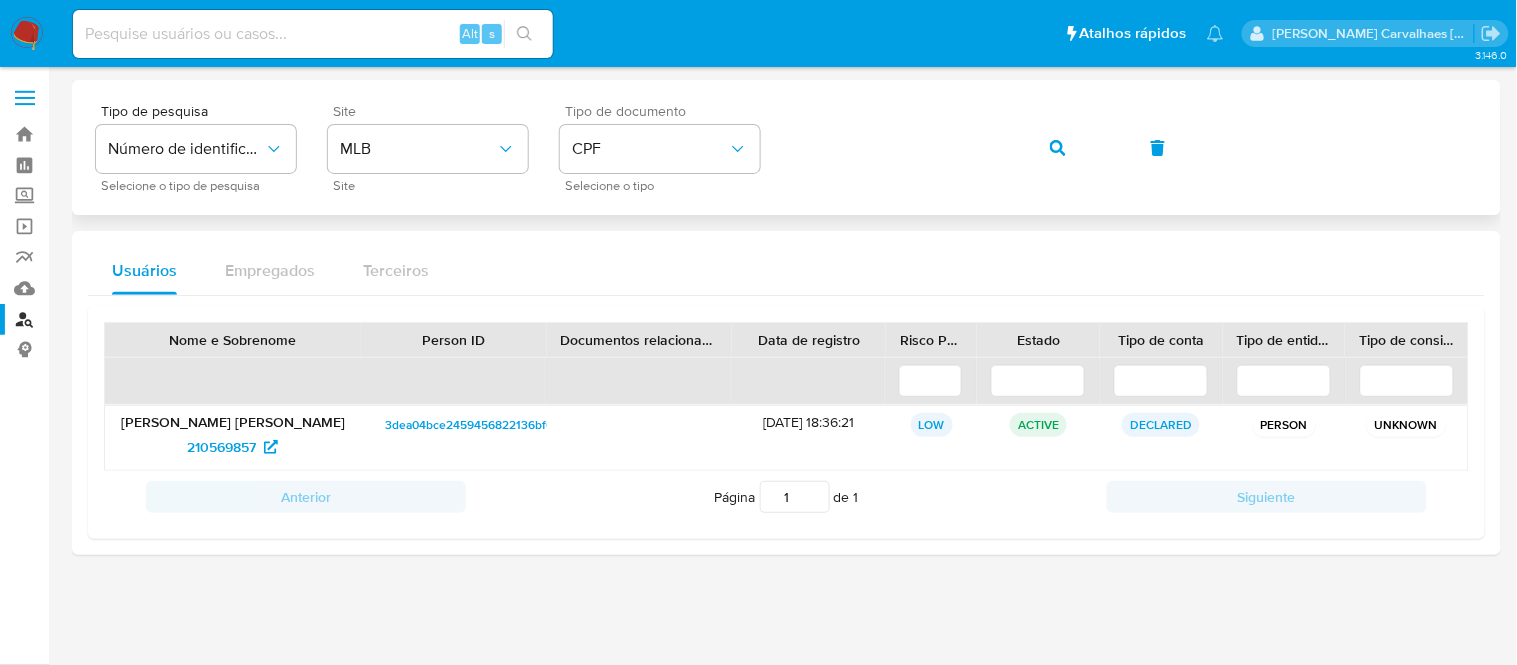 click on "Tipo de pesquisa Número de identificação Selecione o tipo de pesquisa Site MLB Site Tipo de documento CPF Selecione o tipo" at bounding box center (786, 147) 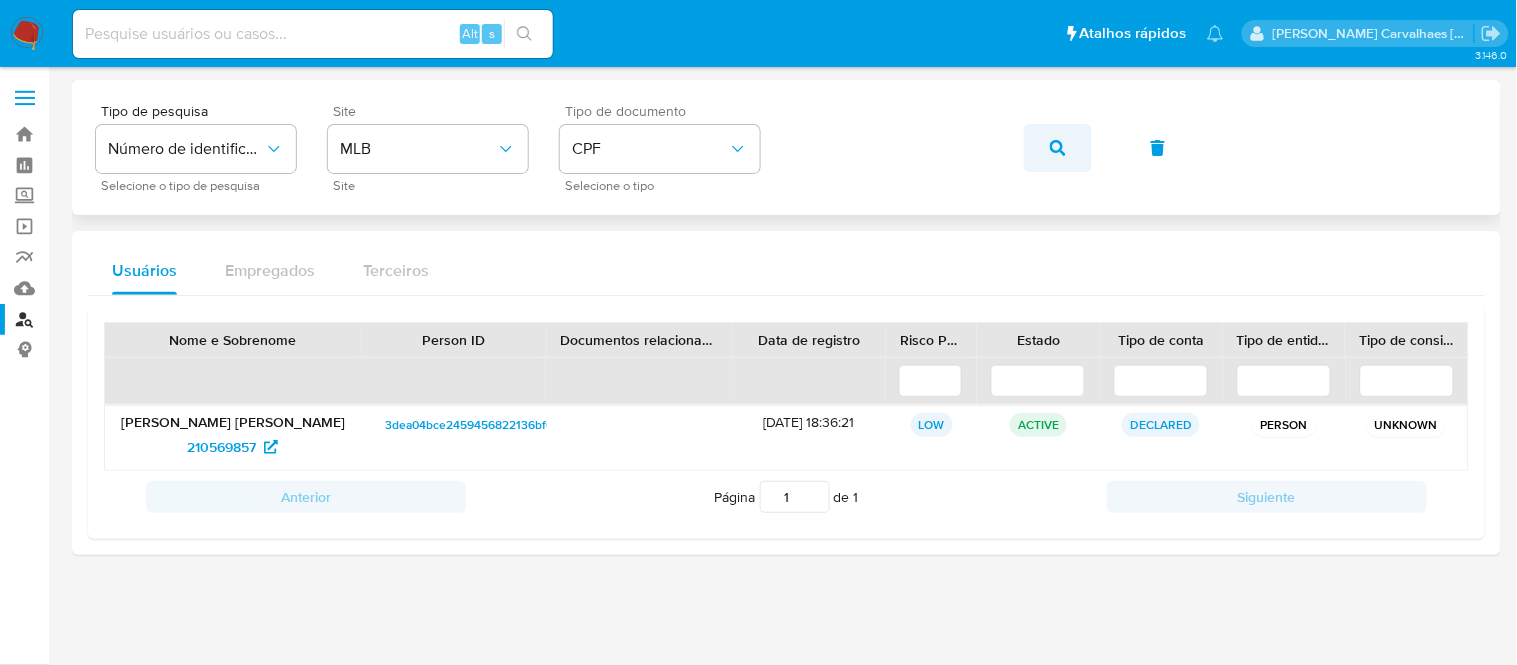 click 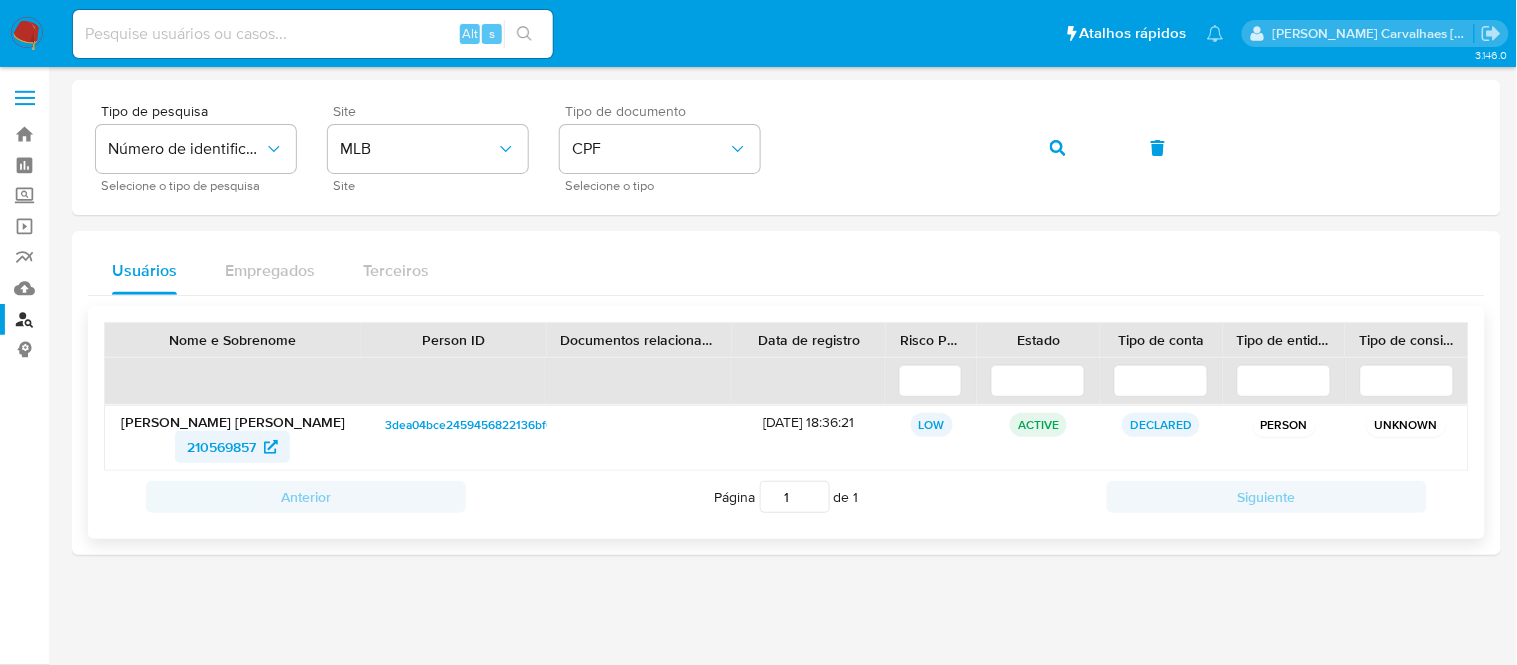 click on "210569857" at bounding box center (221, 447) 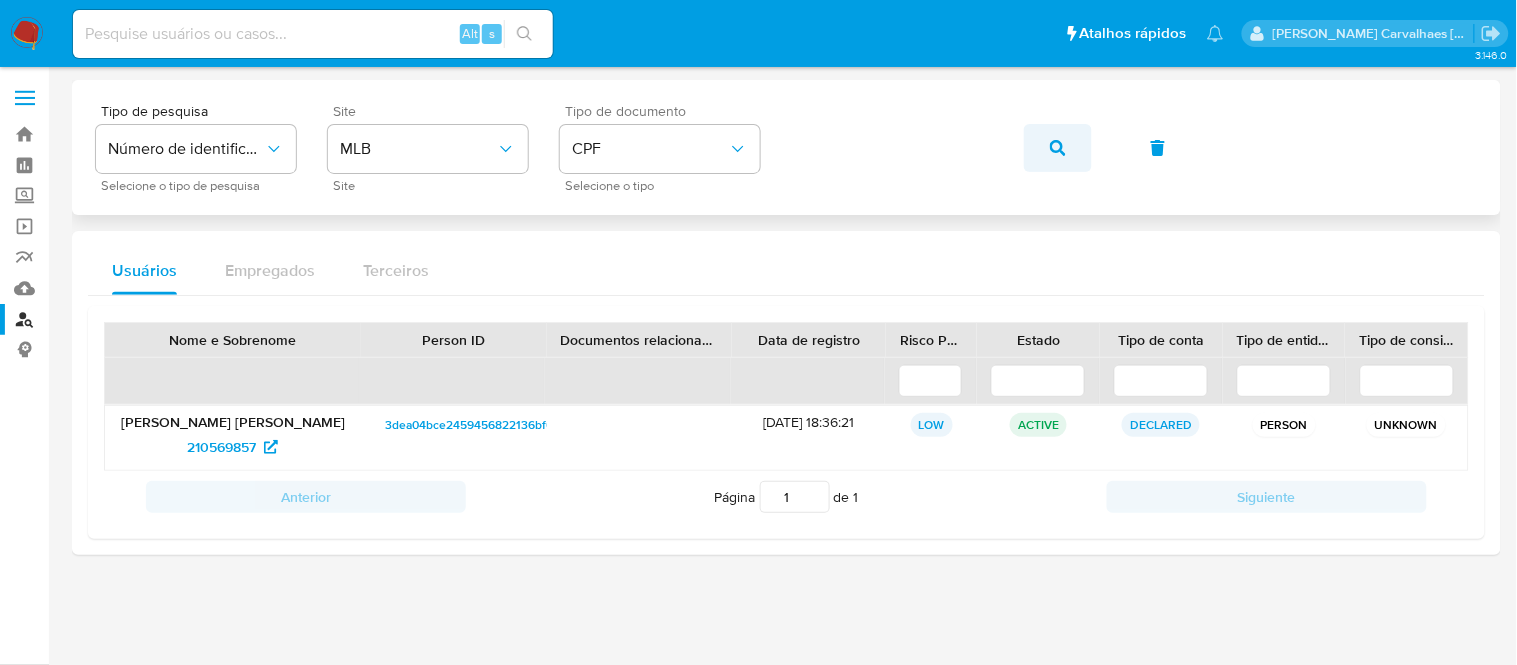 click at bounding box center [1058, 148] 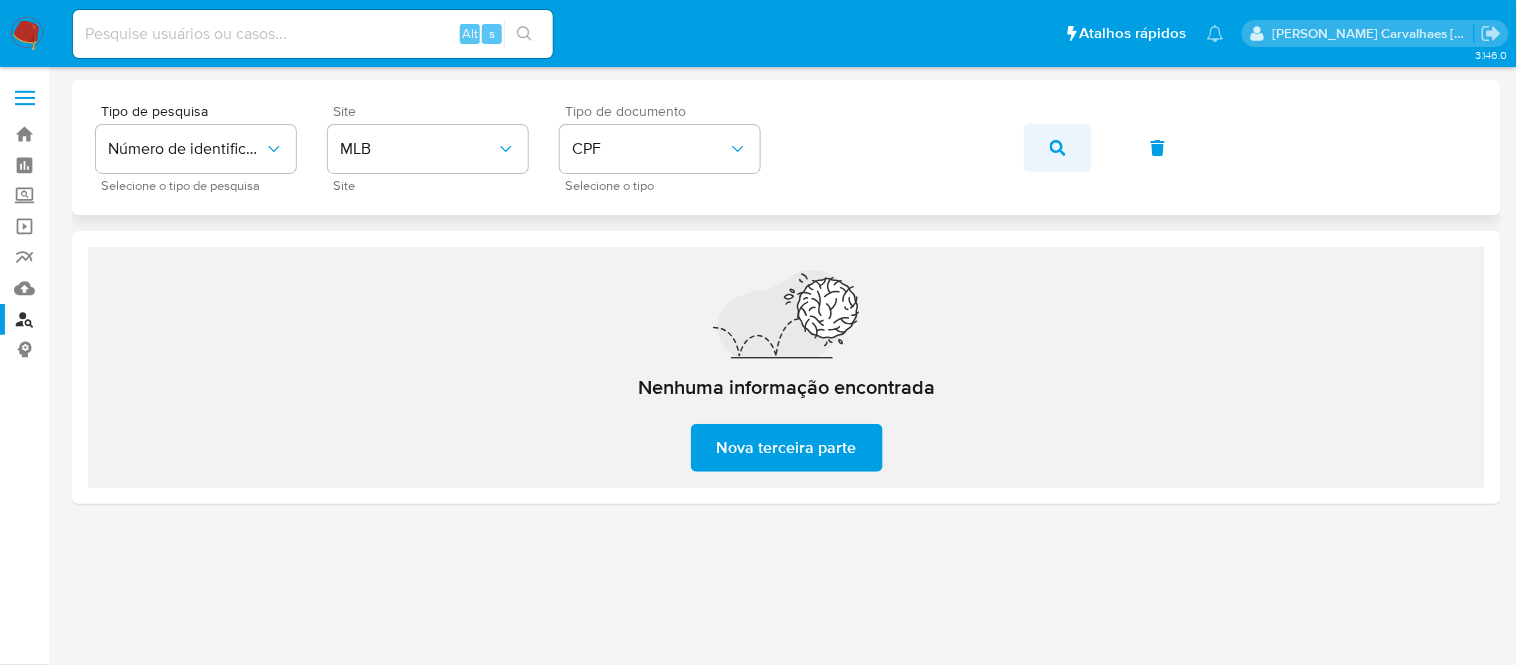 click at bounding box center [1058, 148] 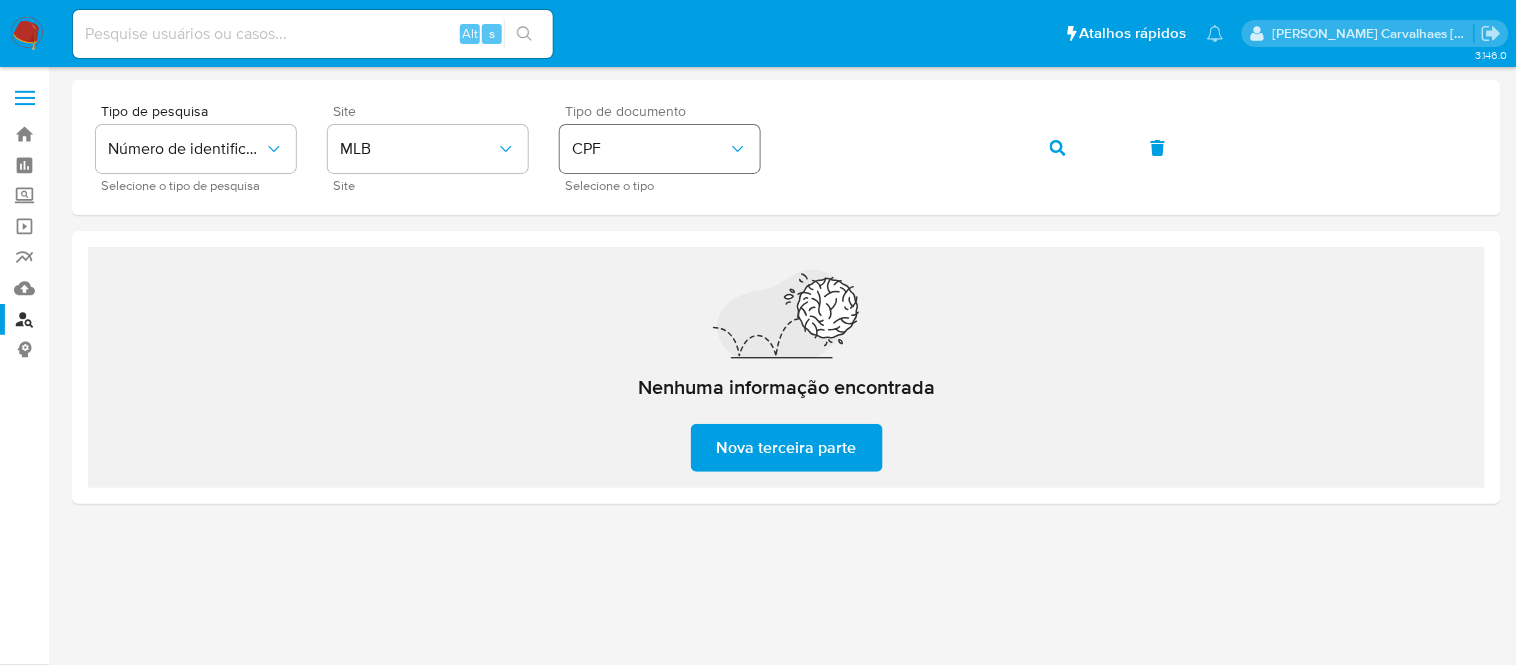 click on "Tipo de pesquisa Número de identificação Selecione o tipo de pesquisa Site MLB Site Tipo de documento CPF Selecione o tipo" at bounding box center [786, 147] 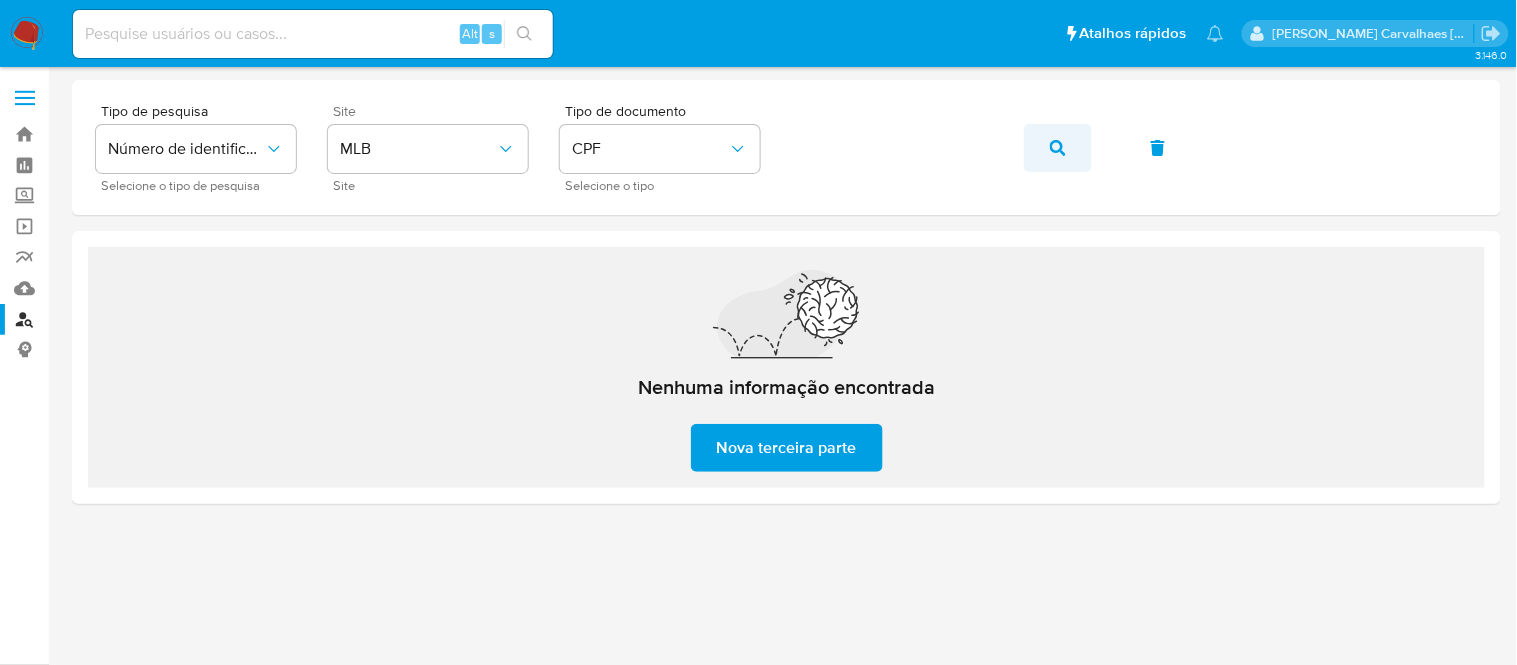 click at bounding box center [1058, 148] 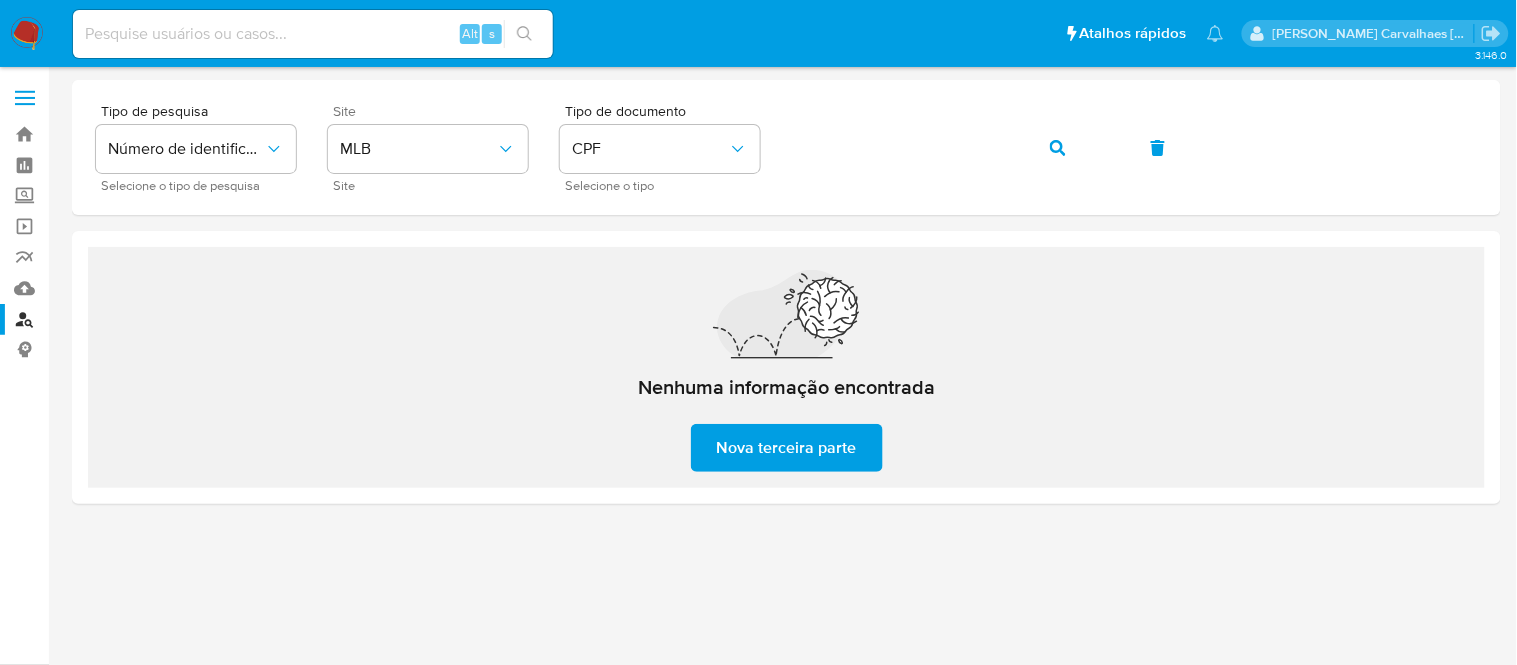 click on "Tipo de pesquisa Número de identificação Selecione o tipo de pesquisa Site MLB Site Tipo de documento CPF Selecione o tipo" at bounding box center [786, 147] 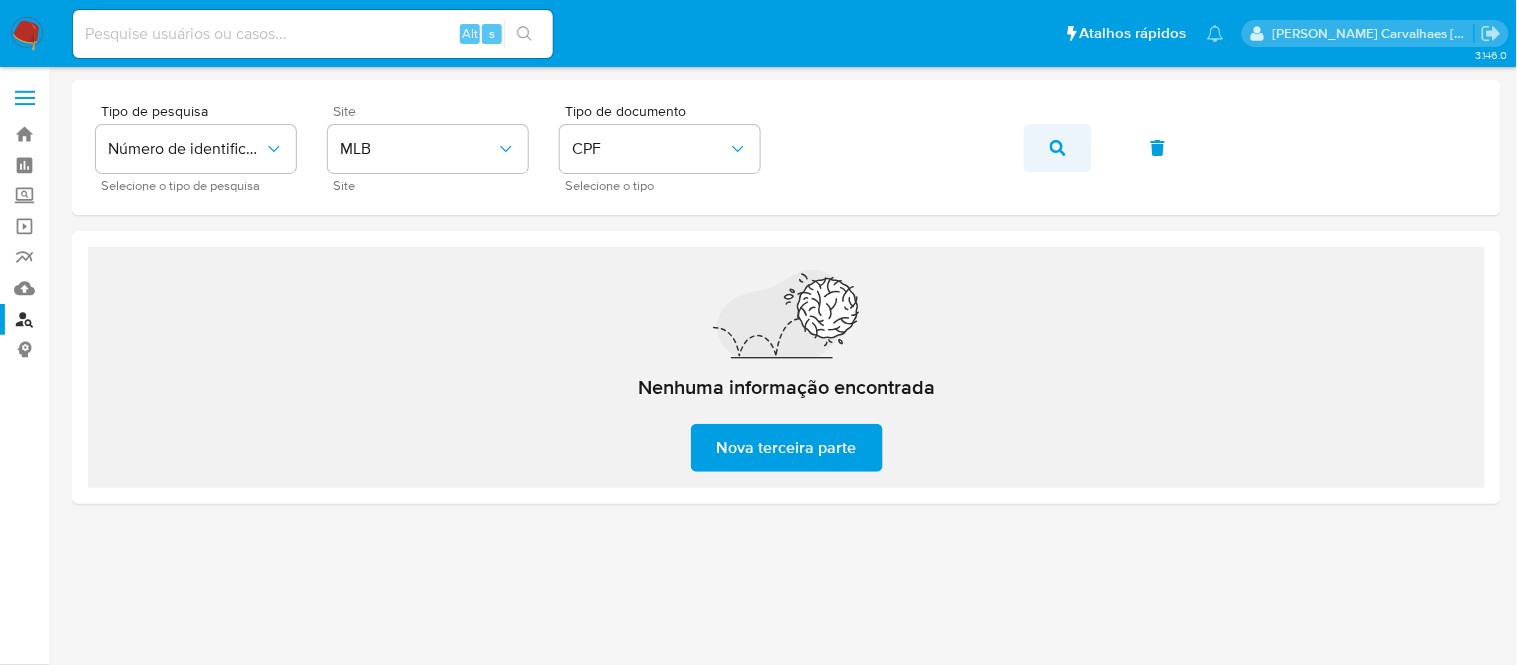 click 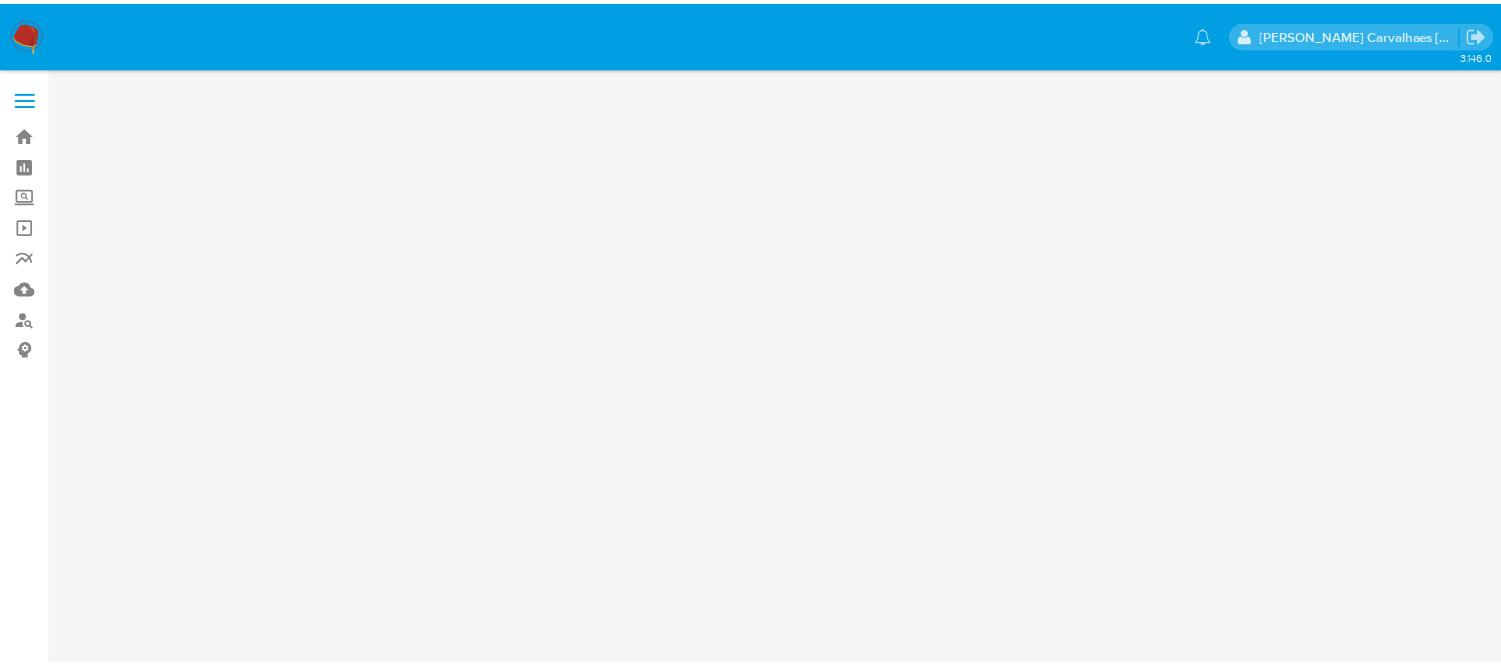 scroll, scrollTop: 0, scrollLeft: 0, axis: both 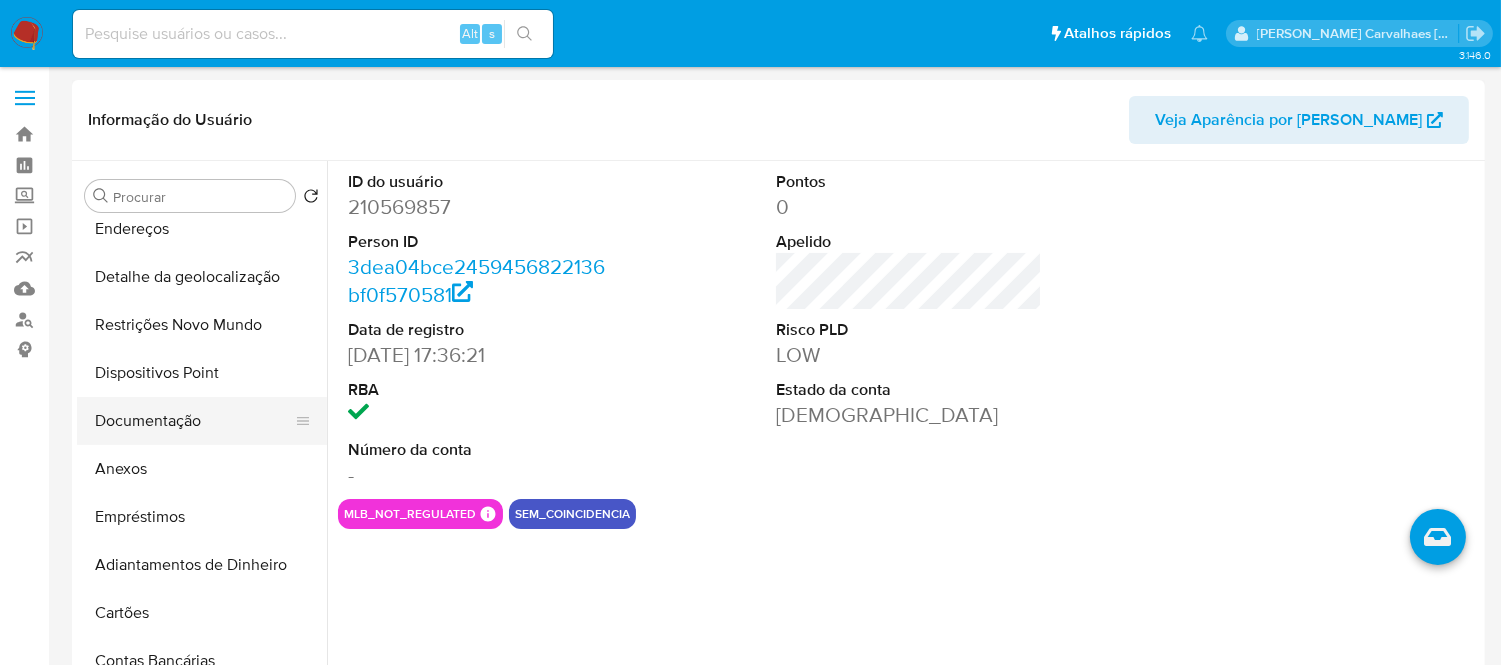 select on "10" 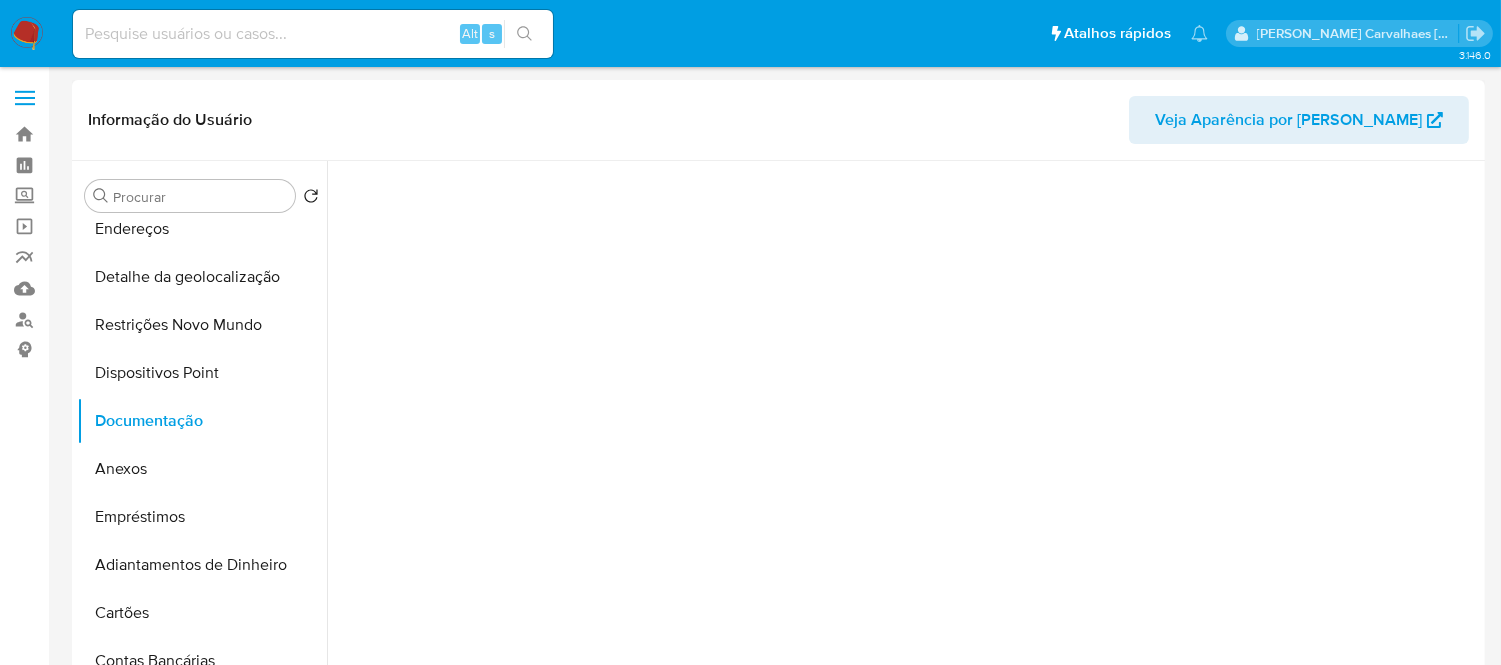 scroll, scrollTop: 162, scrollLeft: 0, axis: vertical 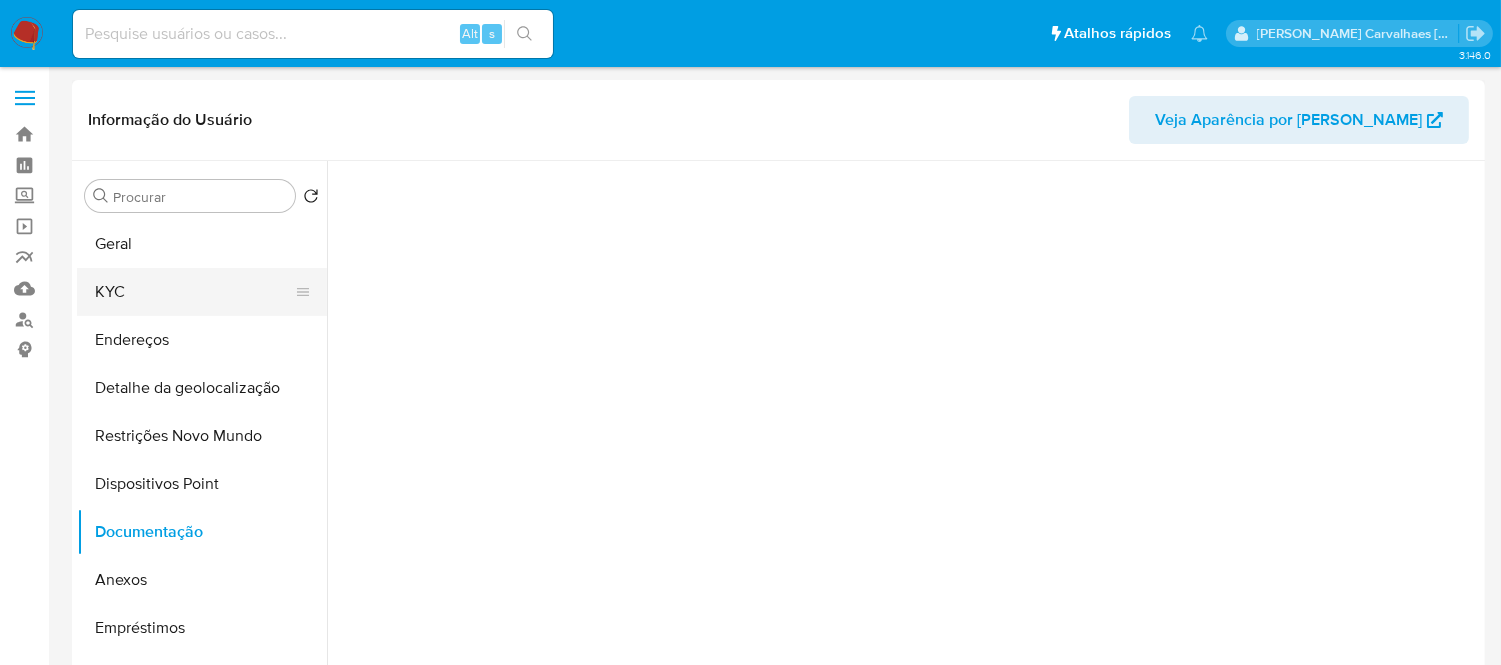 click on "KYC" at bounding box center [194, 292] 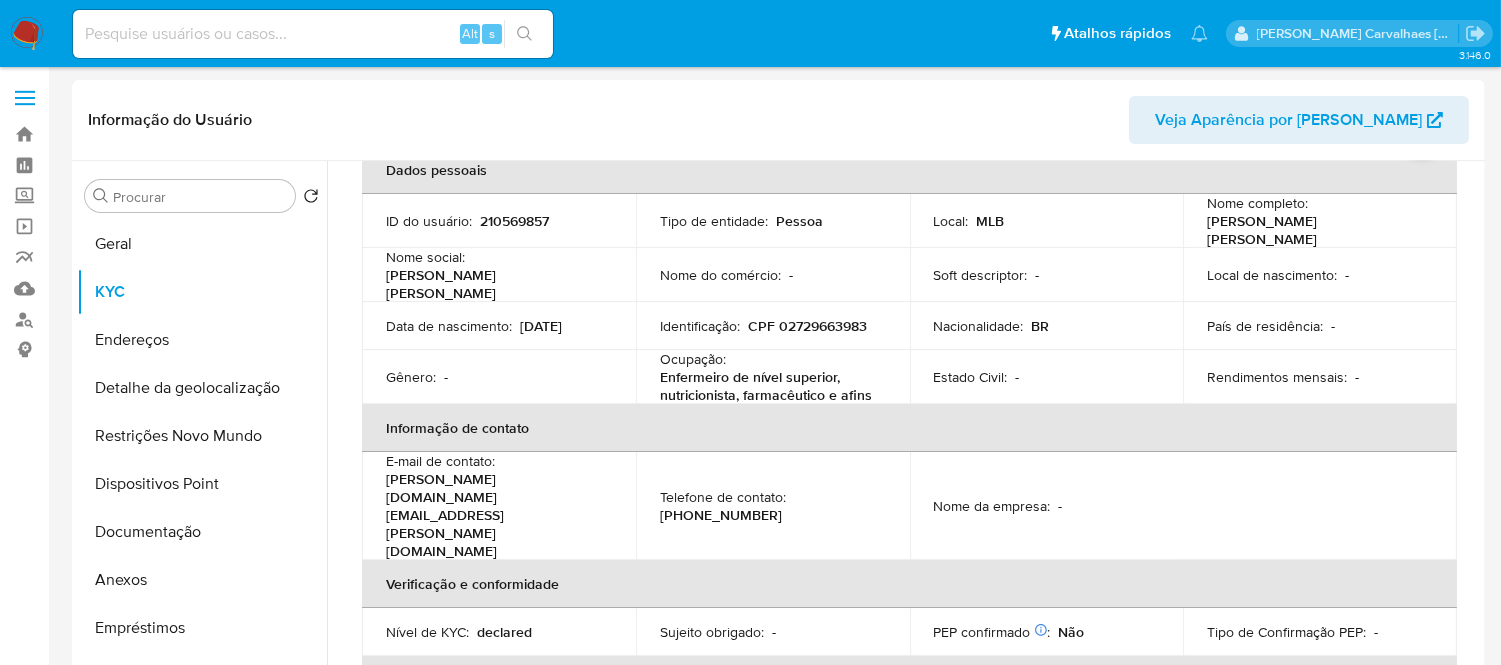 scroll, scrollTop: 444, scrollLeft: 0, axis: vertical 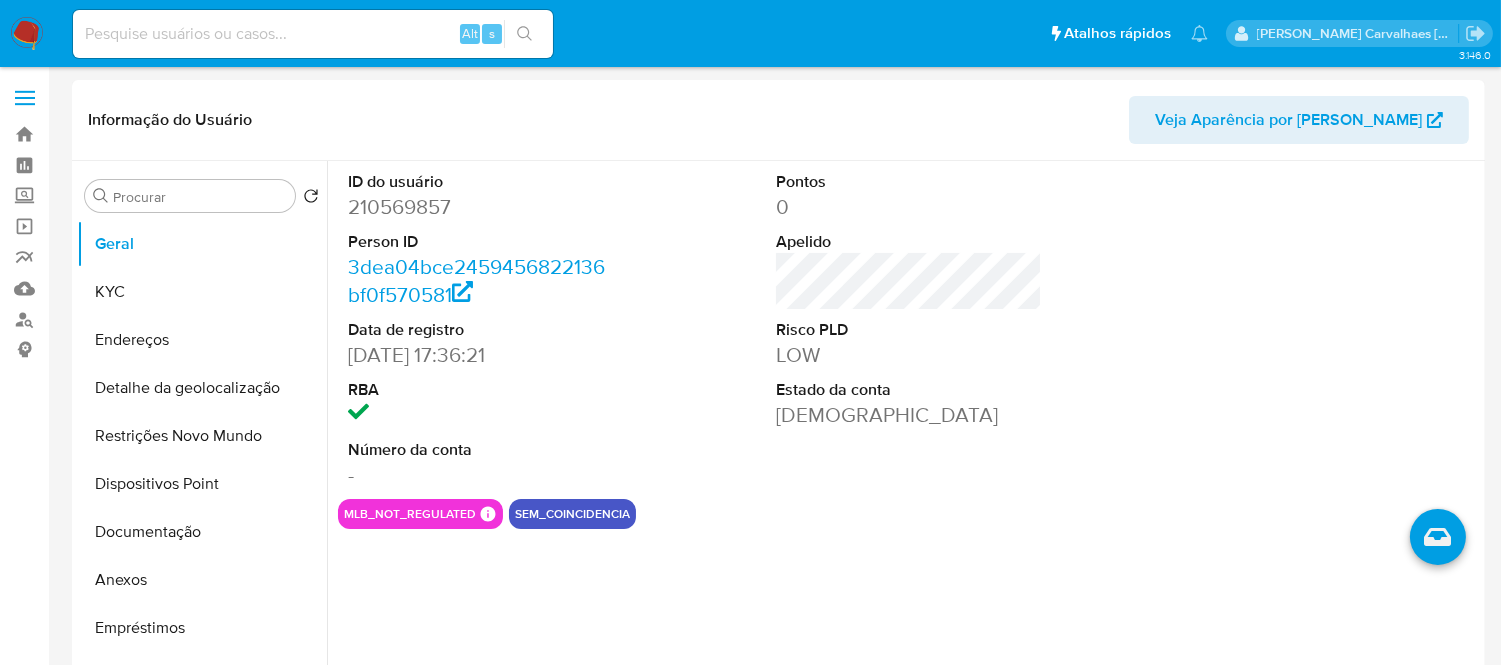 select on "10" 